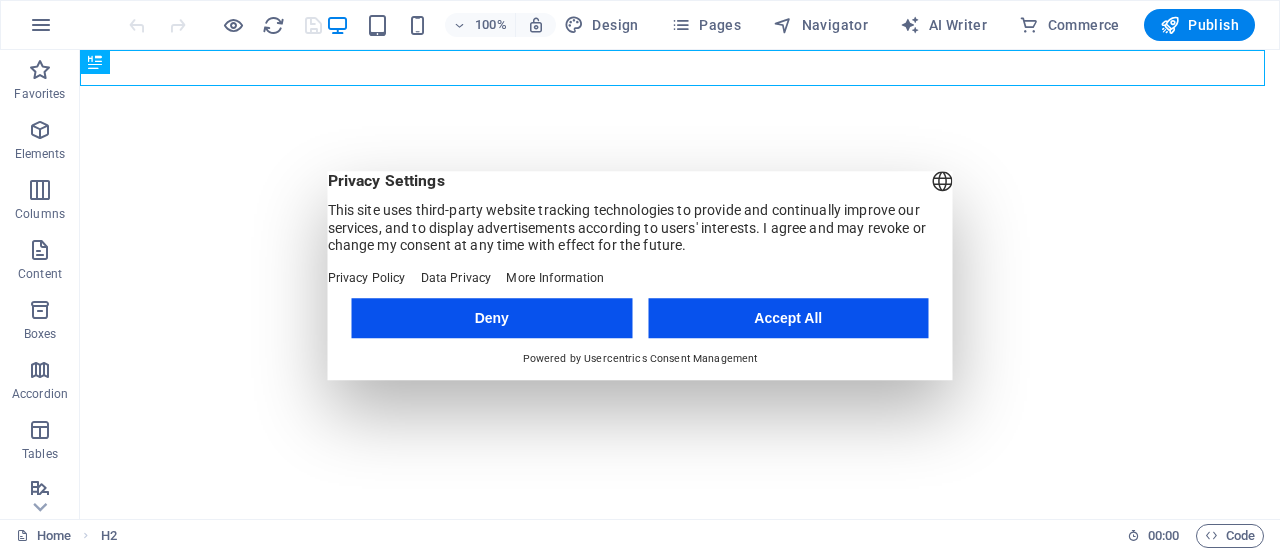 scroll, scrollTop: 0, scrollLeft: 0, axis: both 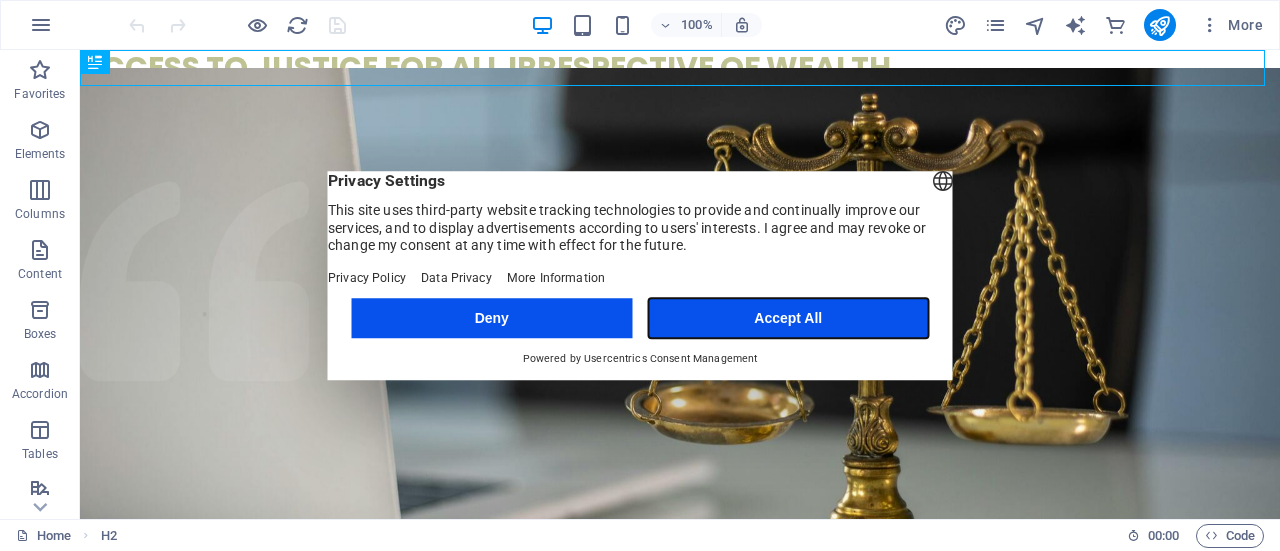 click on "Accept All" at bounding box center (788, 318) 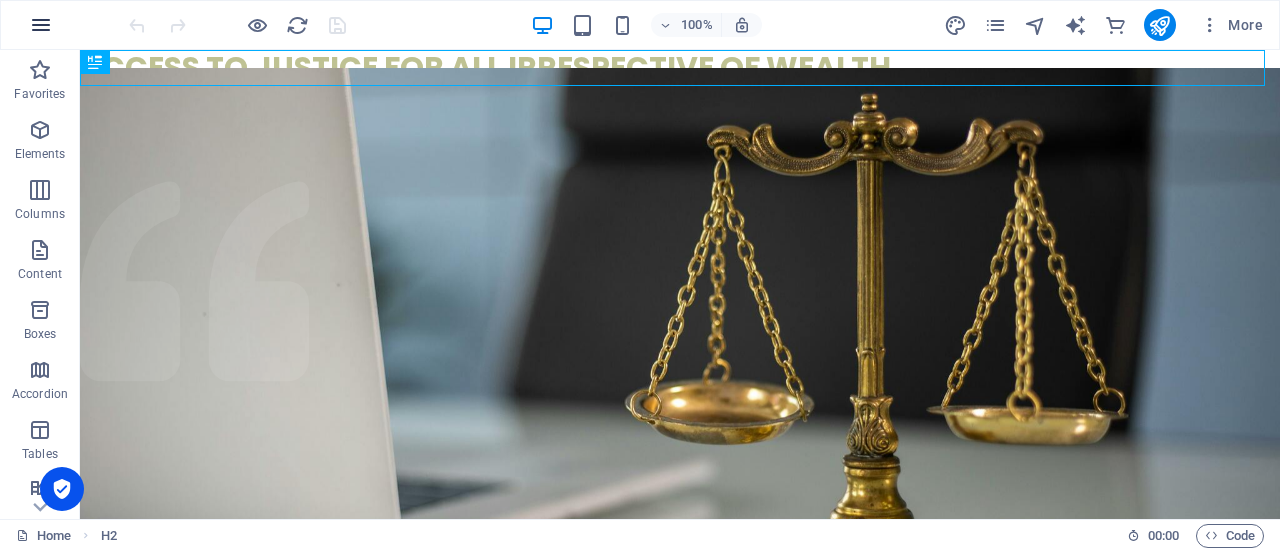 click at bounding box center (41, 25) 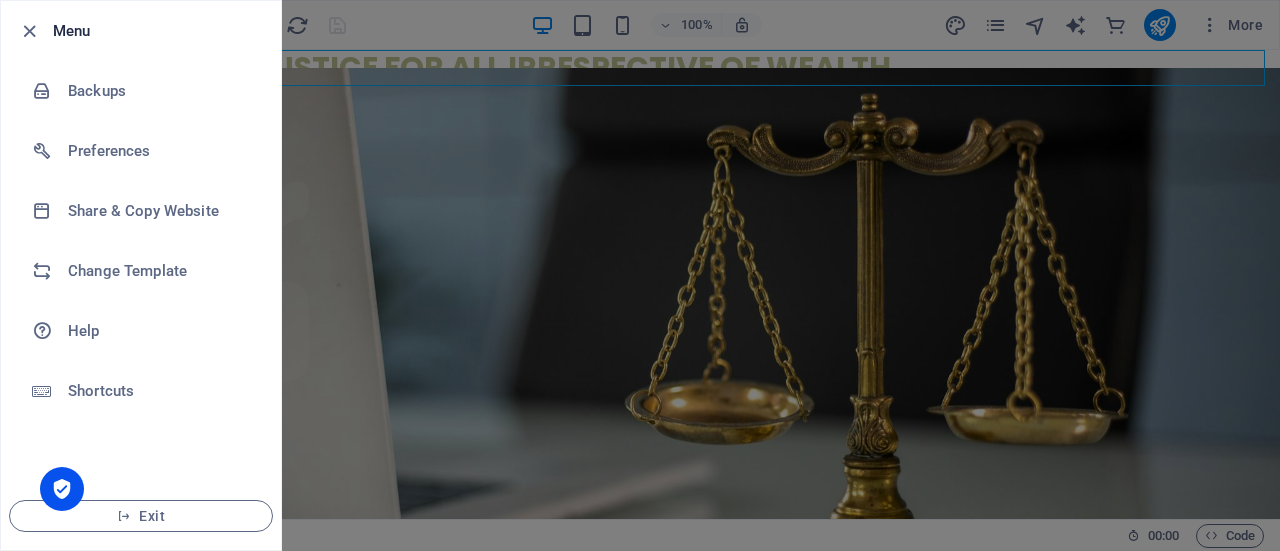 click at bounding box center (640, 275) 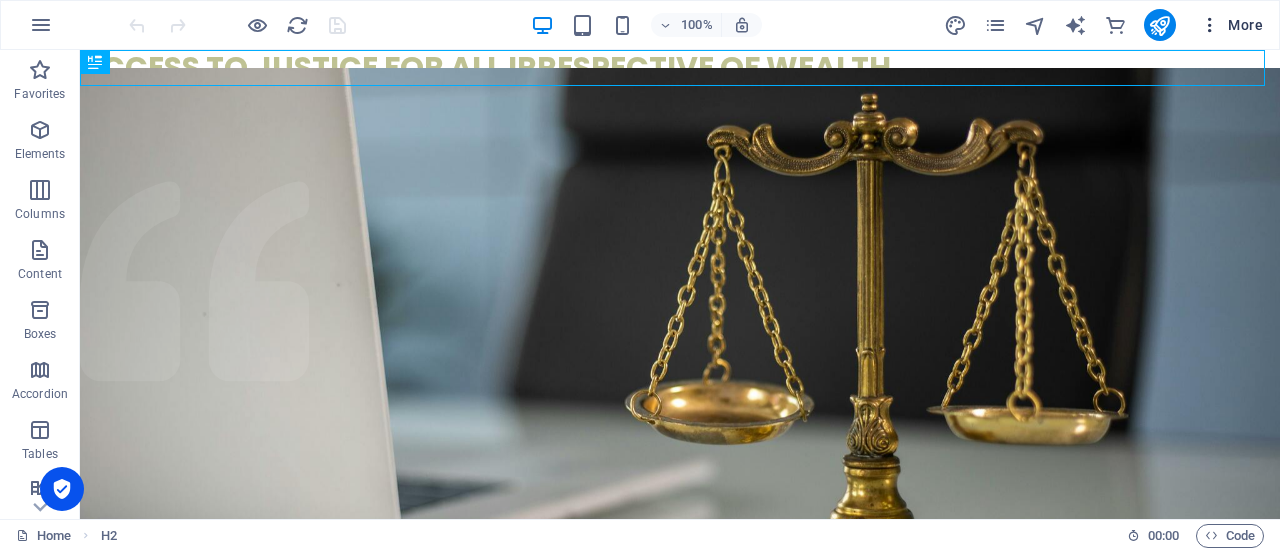 click at bounding box center [1210, 25] 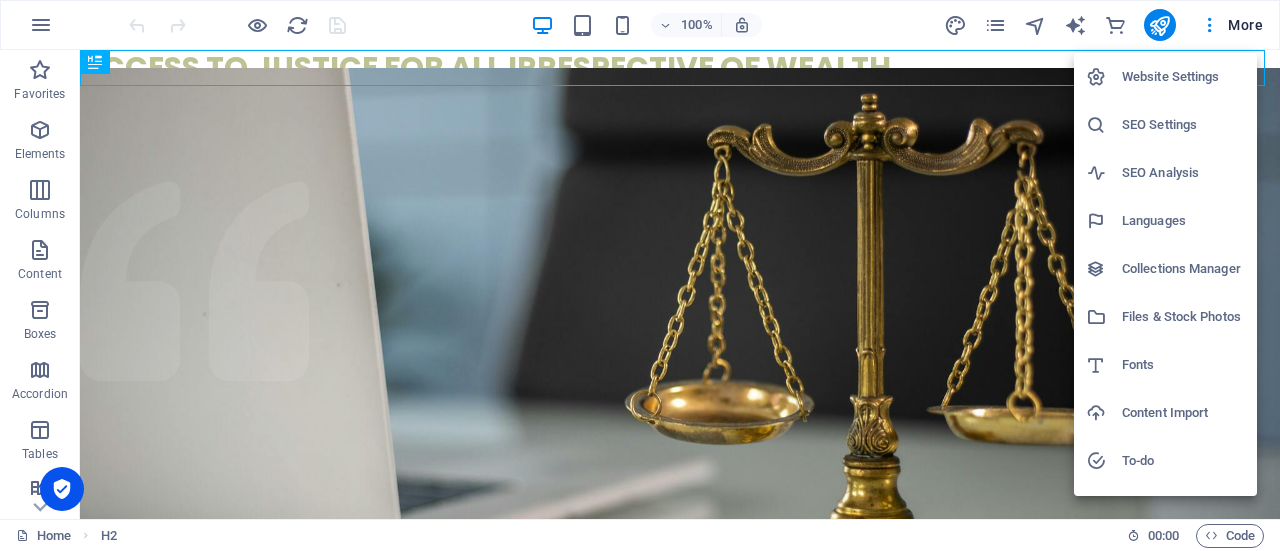 click on "Files & Stock Photos" at bounding box center (1183, 317) 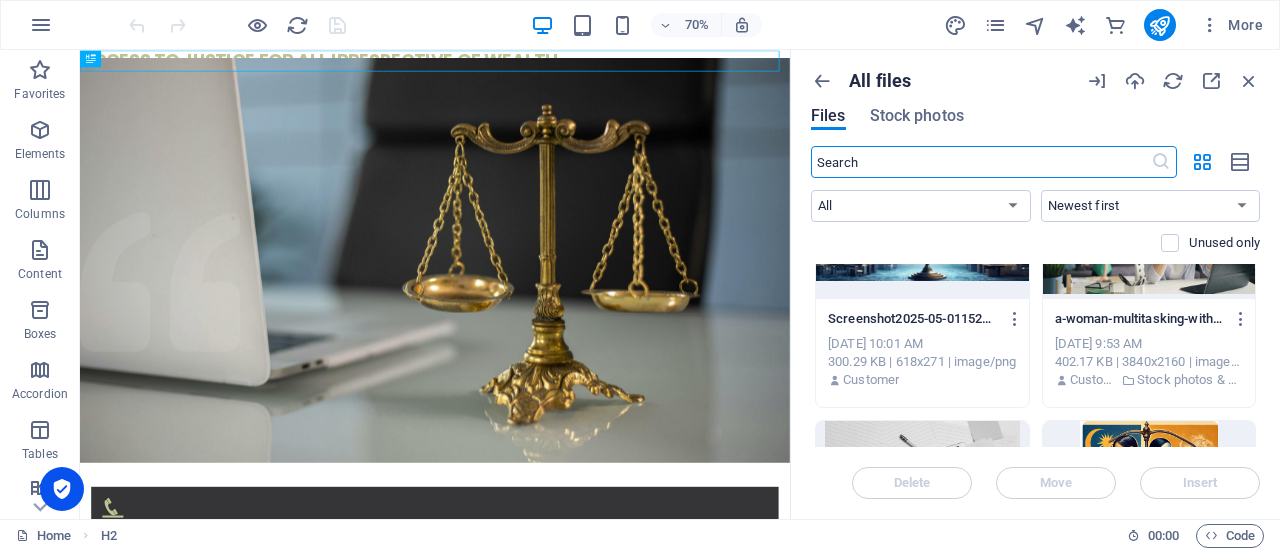 scroll, scrollTop: 900, scrollLeft: 0, axis: vertical 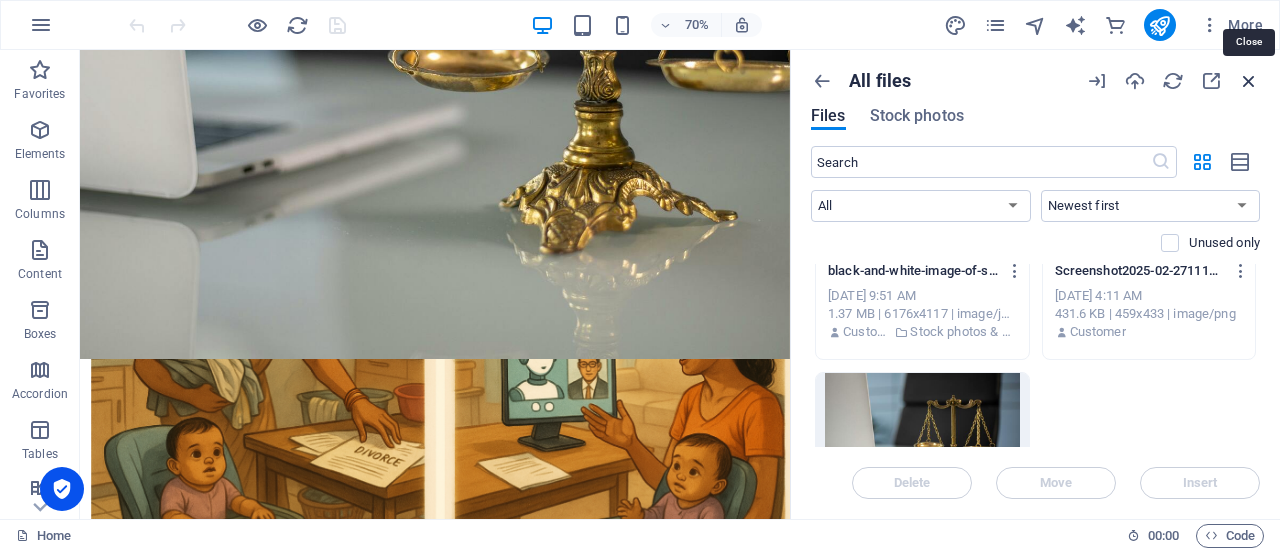click at bounding box center (1249, 81) 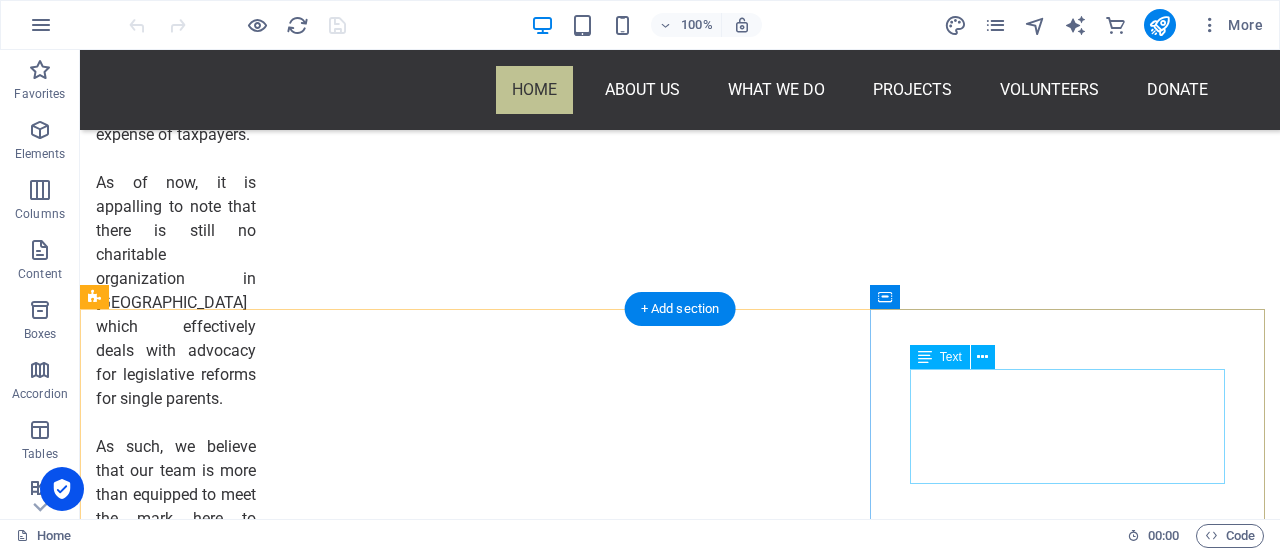 scroll, scrollTop: 16000, scrollLeft: 0, axis: vertical 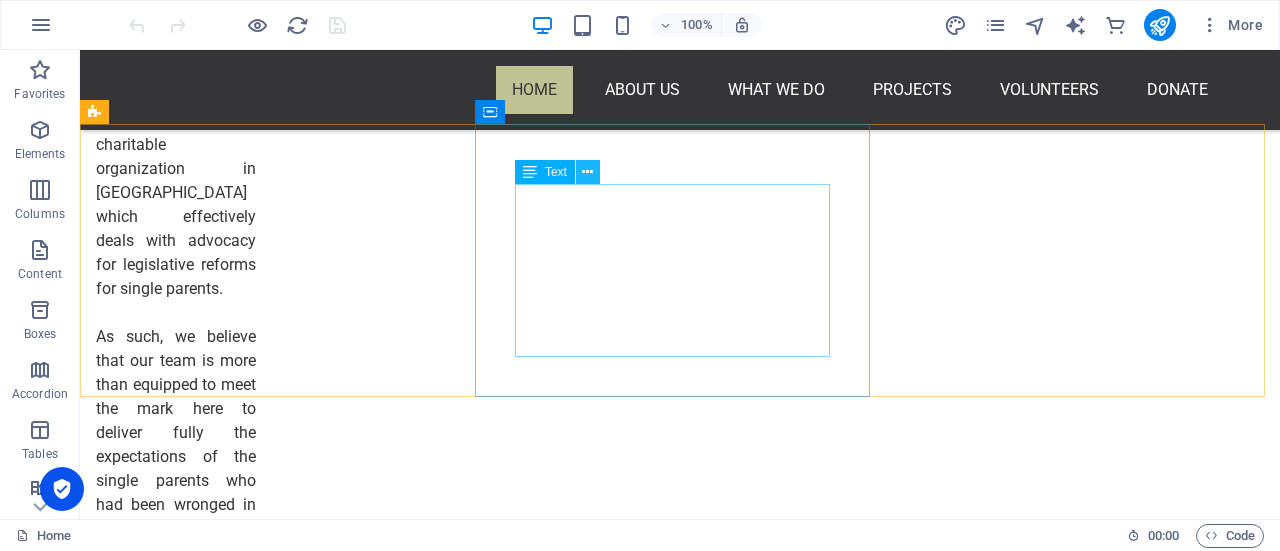 click at bounding box center [587, 172] 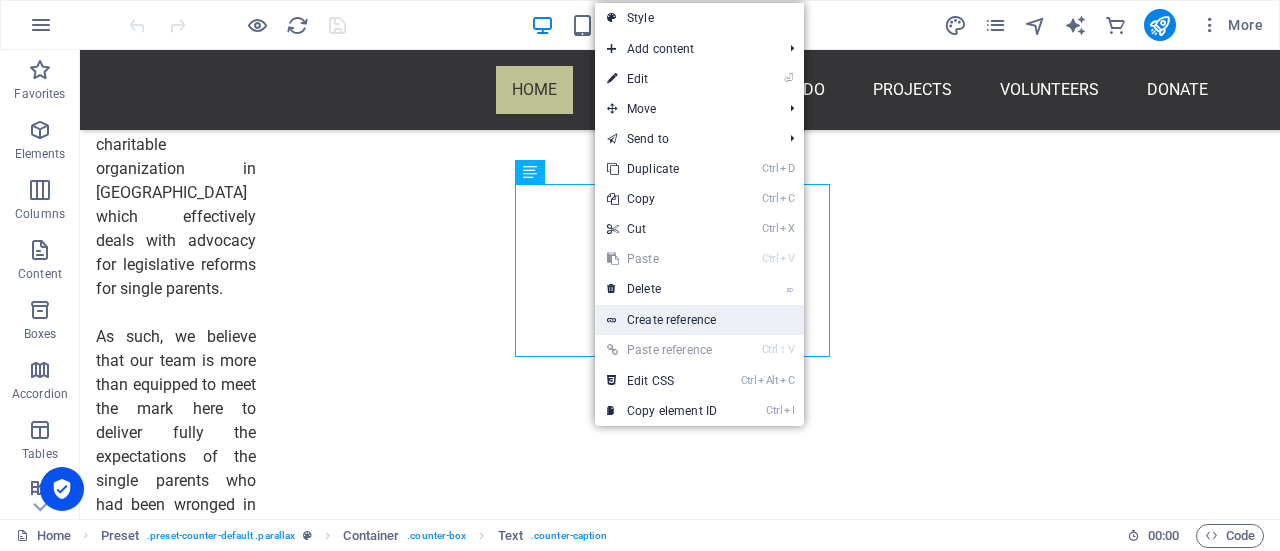 click on "Create reference" at bounding box center (699, 320) 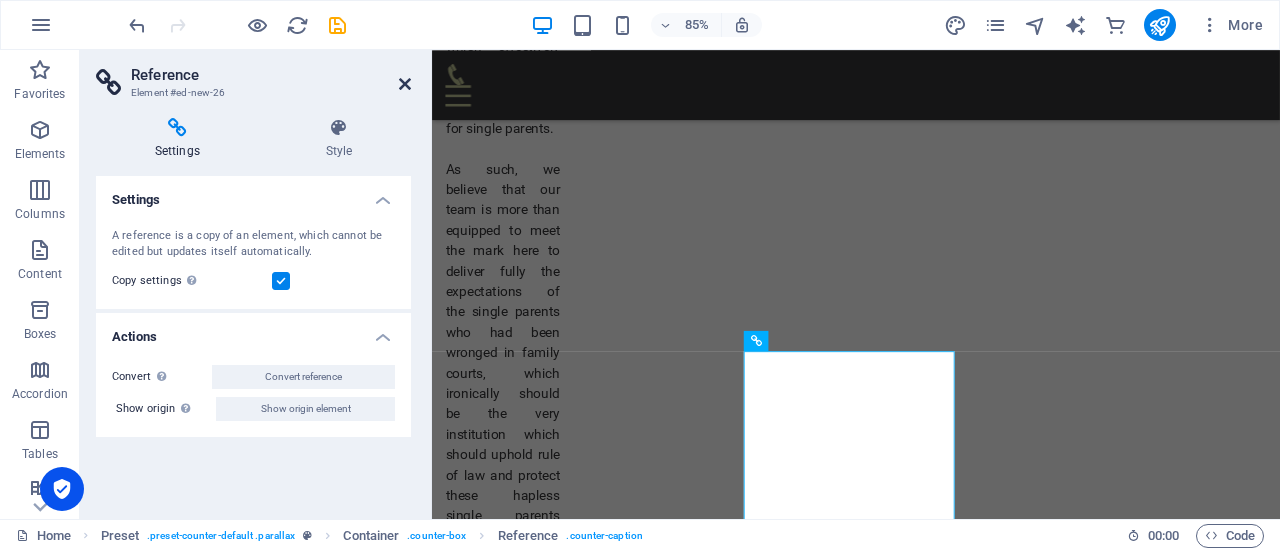 click at bounding box center [405, 84] 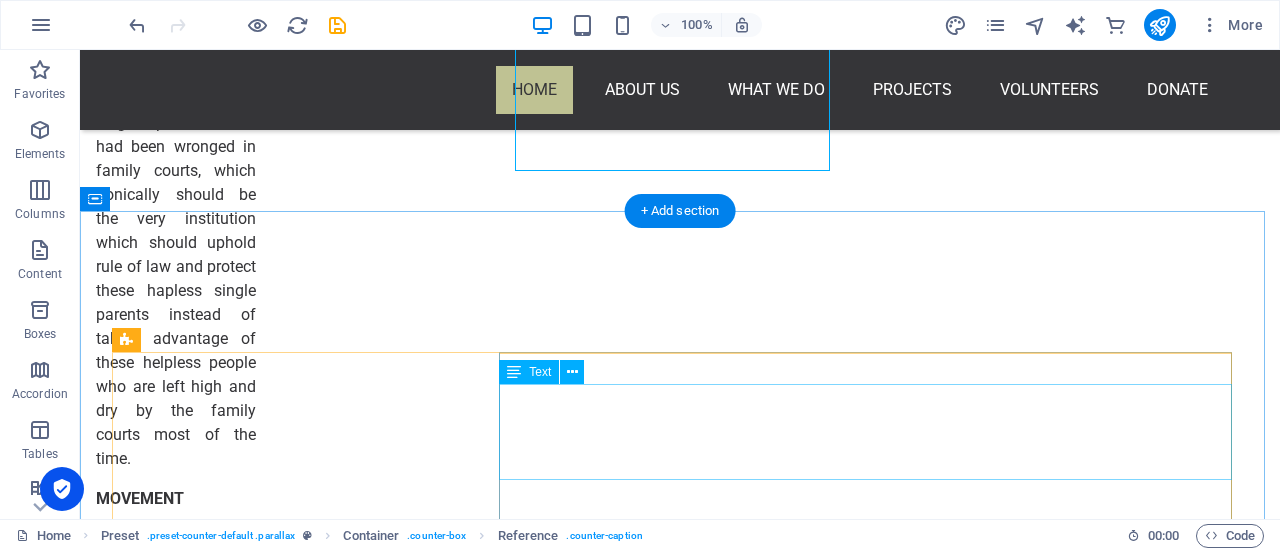 scroll, scrollTop: 16158, scrollLeft: 0, axis: vertical 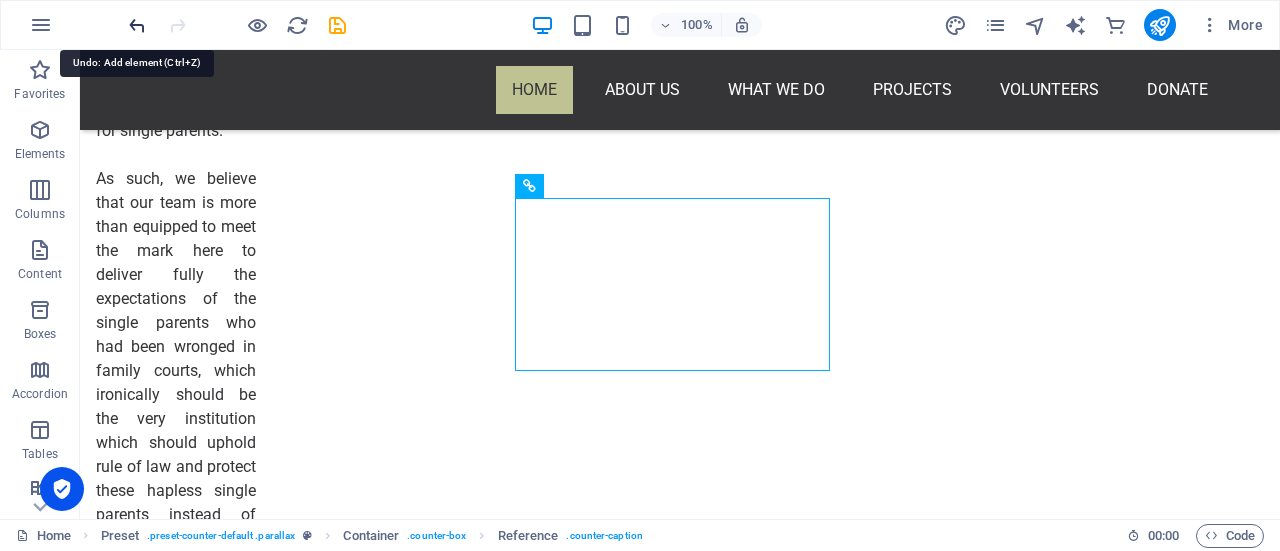 click at bounding box center [137, 25] 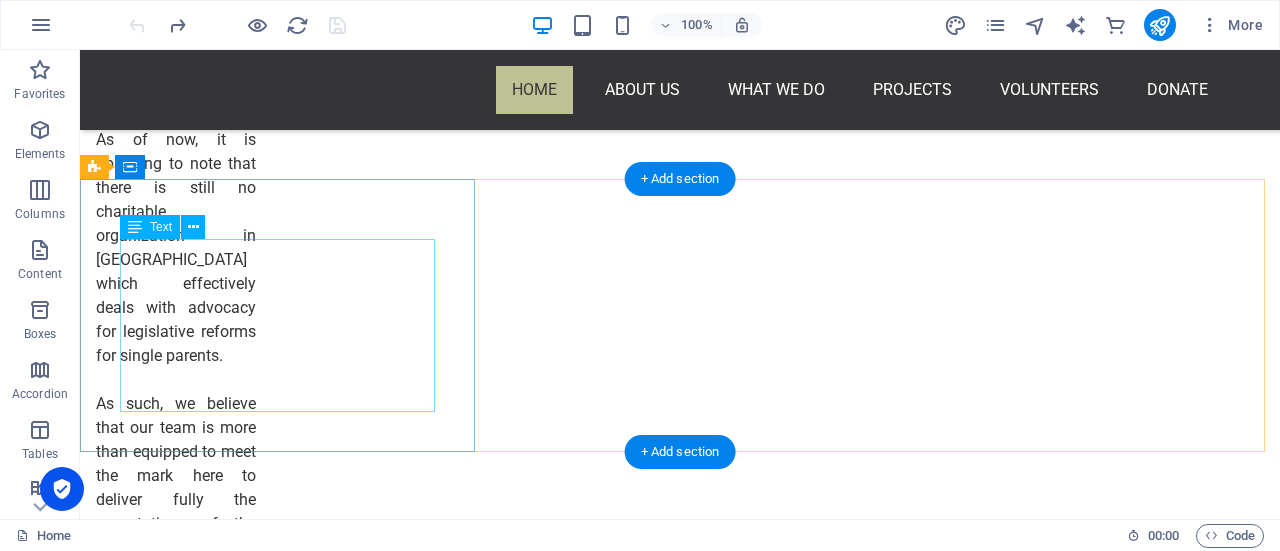 scroll, scrollTop: 15958, scrollLeft: 0, axis: vertical 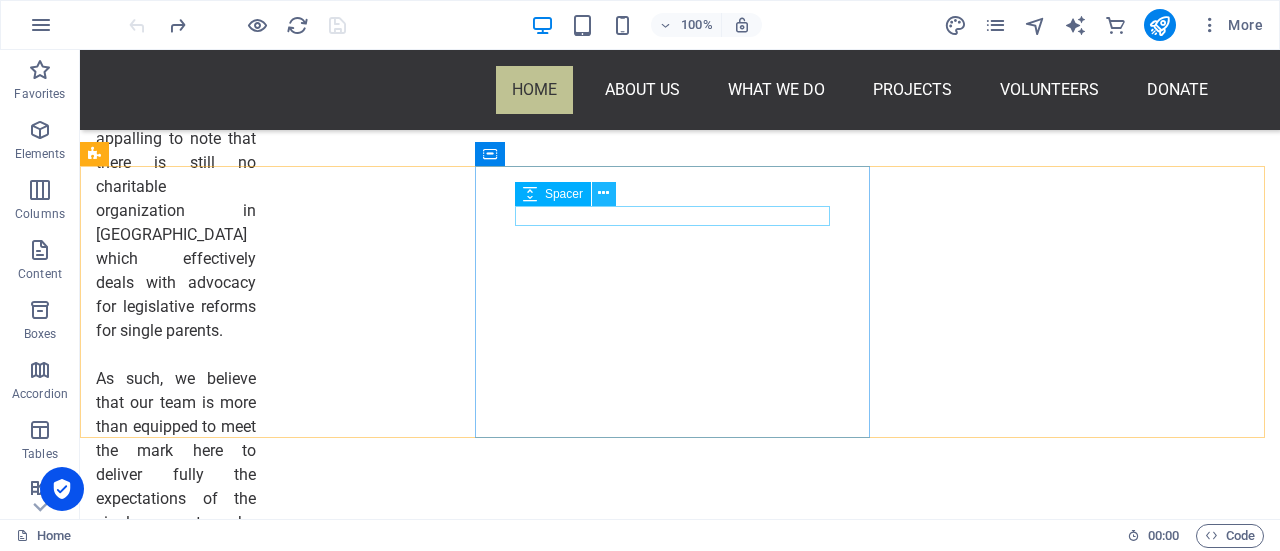 click at bounding box center (603, 193) 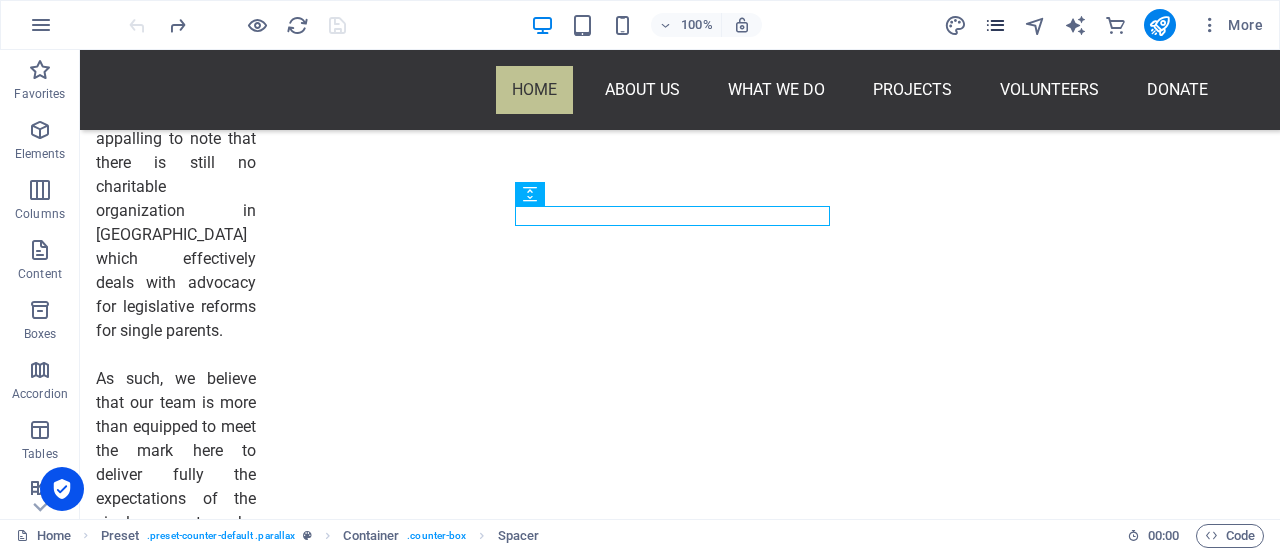 click at bounding box center [995, 25] 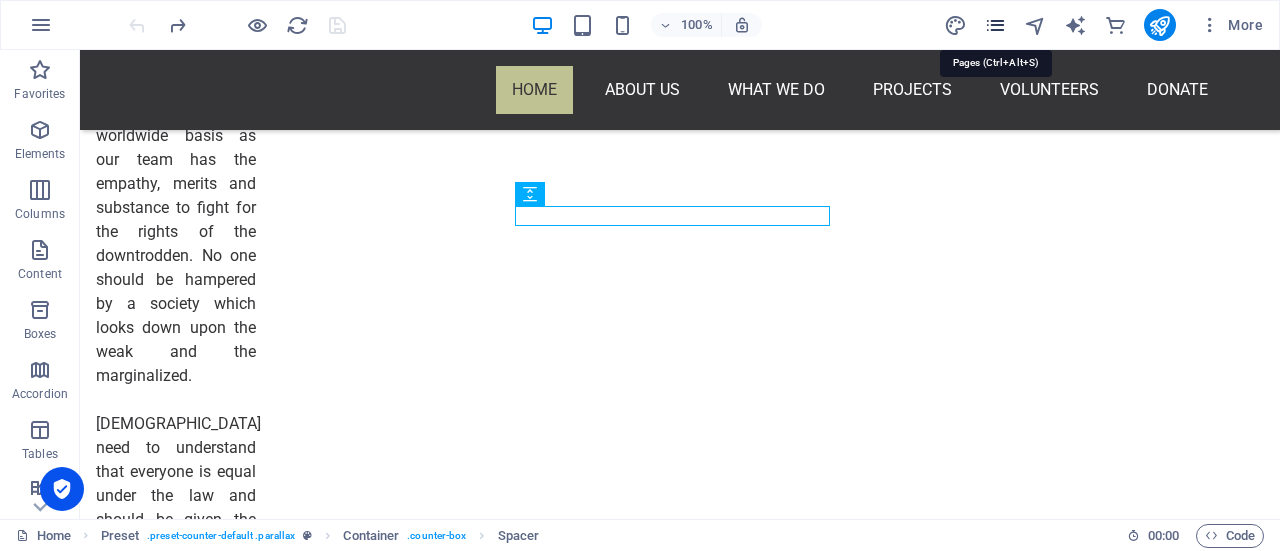 scroll, scrollTop: 17978, scrollLeft: 0, axis: vertical 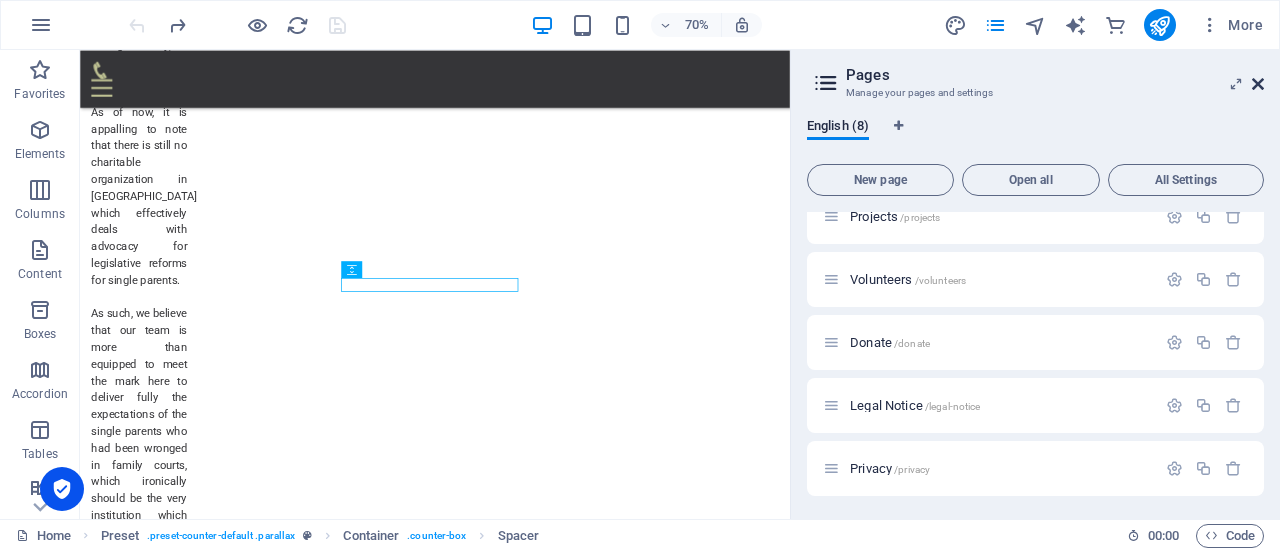 click at bounding box center [1258, 84] 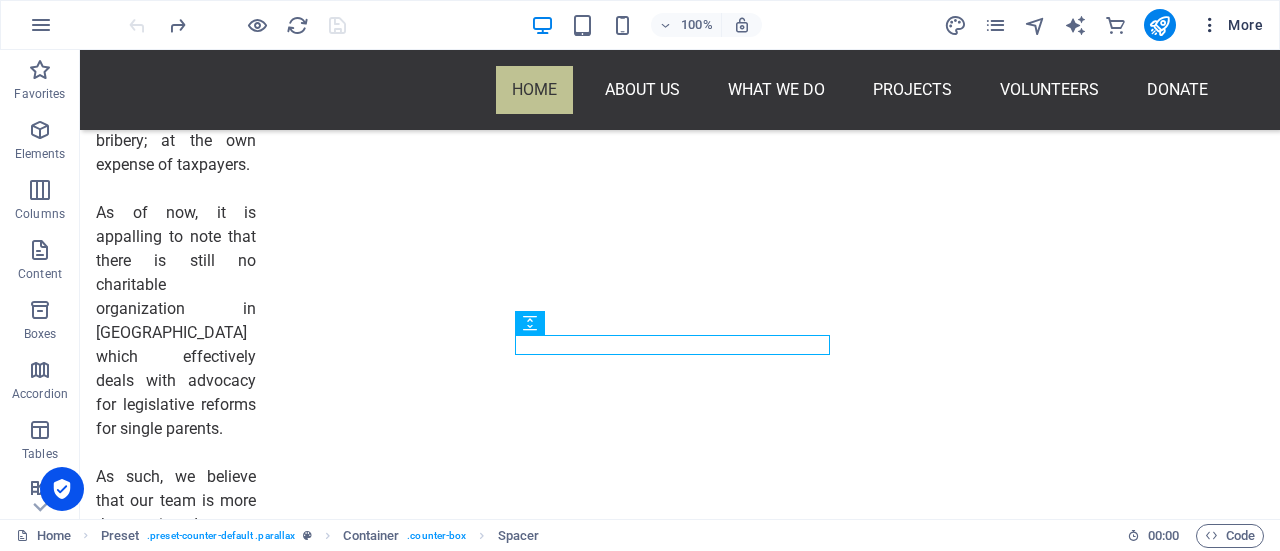 click at bounding box center [1210, 25] 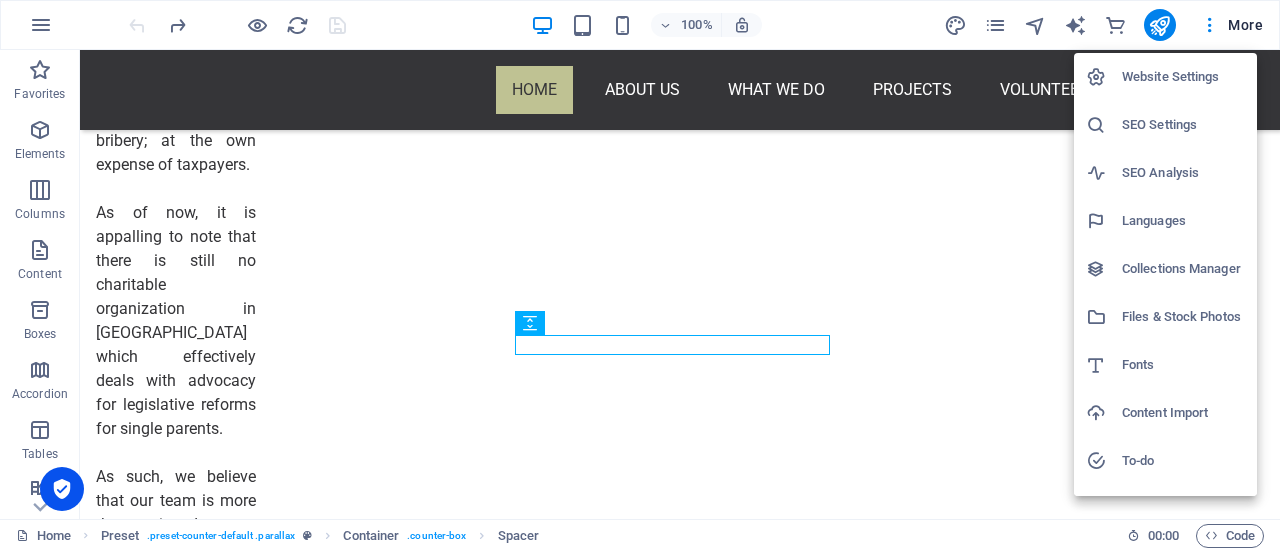 click on "Files & Stock Photos" at bounding box center [1183, 317] 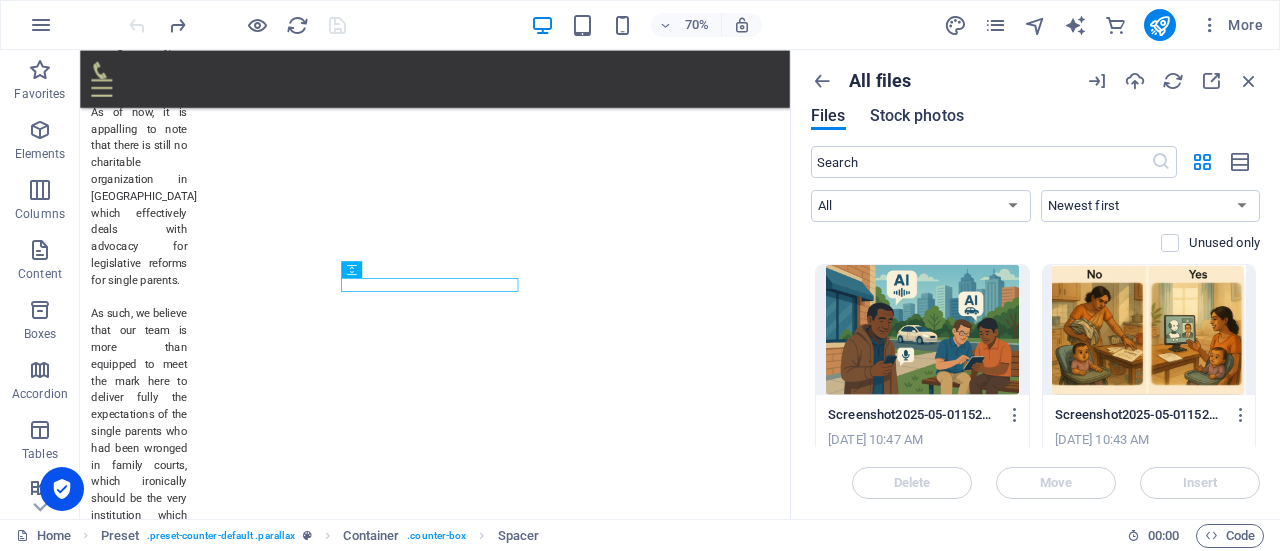 click on "Stock photos" at bounding box center (917, 116) 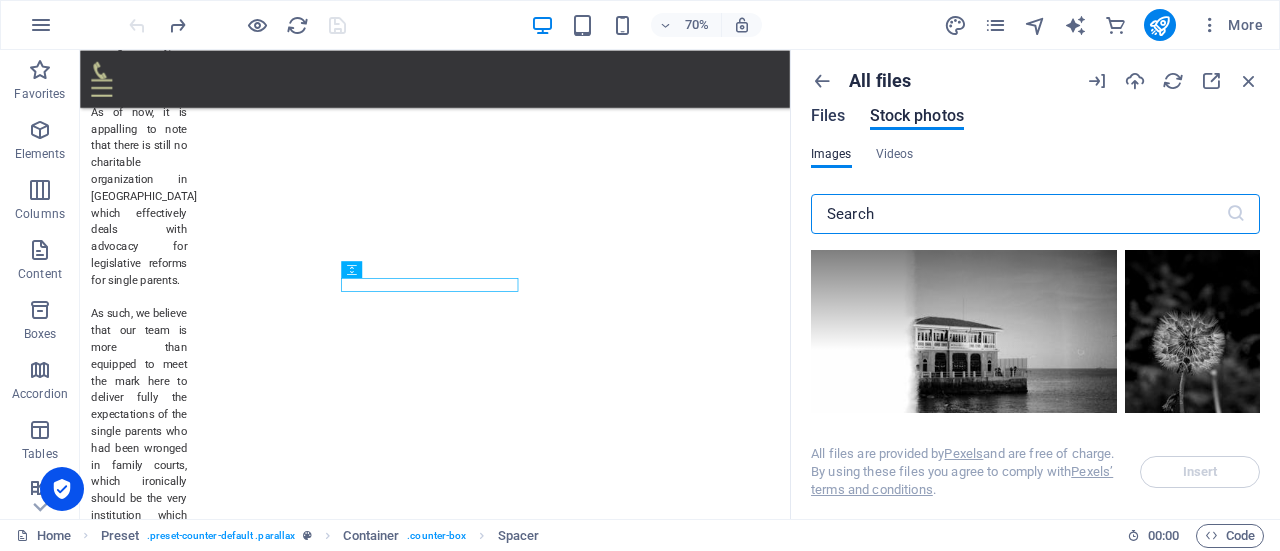 click on "Files" at bounding box center [828, 116] 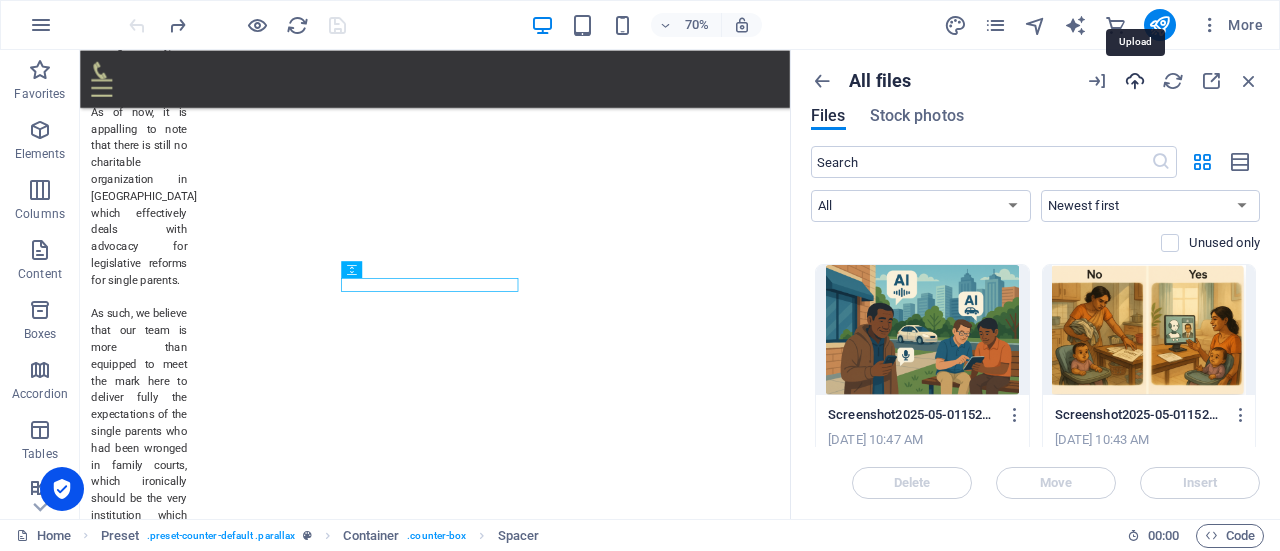 click at bounding box center (1135, 81) 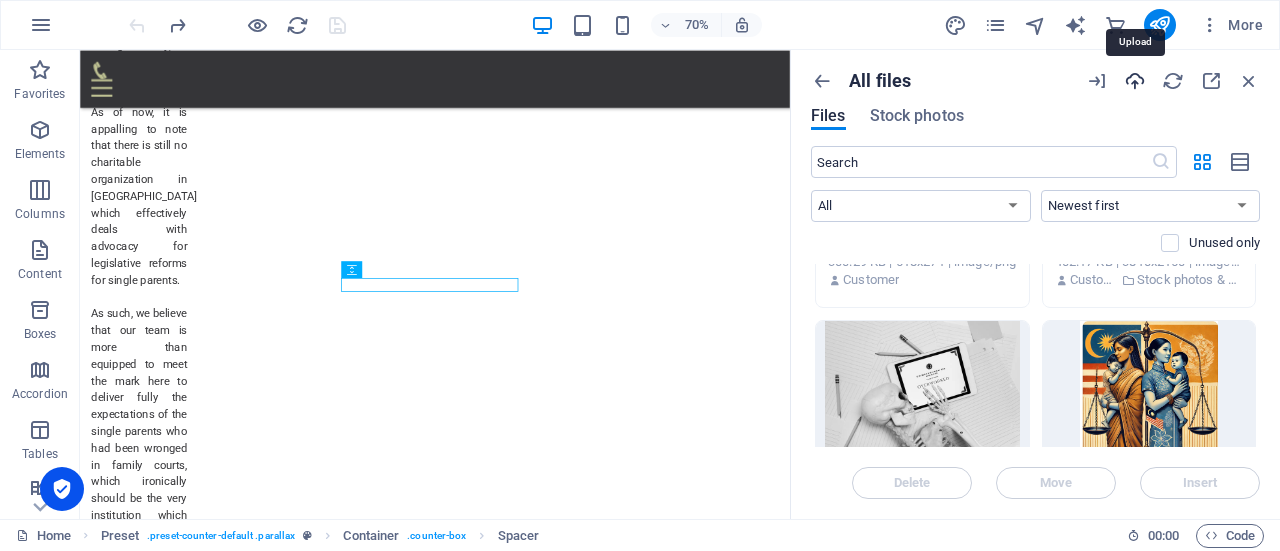 scroll, scrollTop: 1064, scrollLeft: 0, axis: vertical 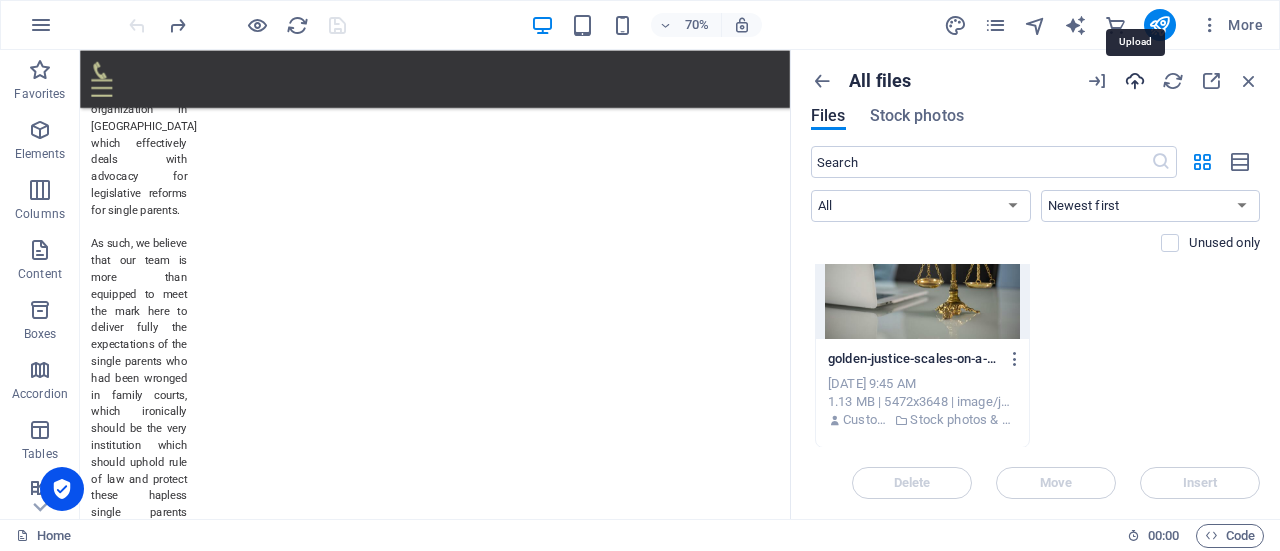 type 